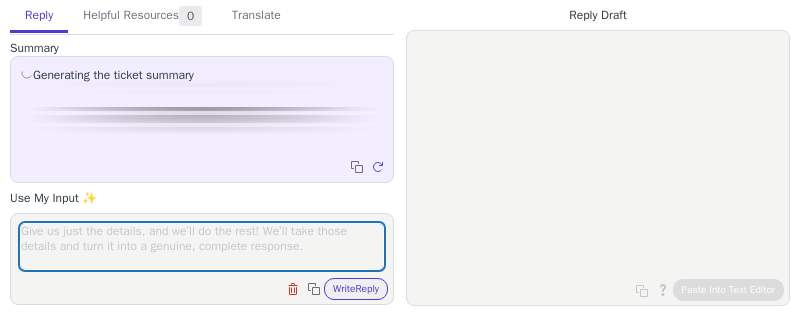 scroll, scrollTop: 0, scrollLeft: 0, axis: both 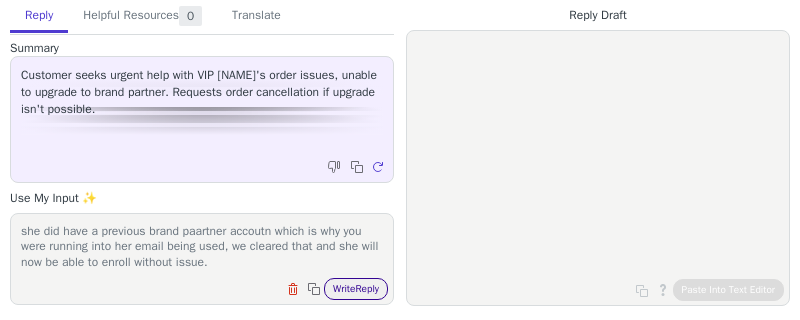 type on "ok thank you for your patience. a couple of things- 1st we canceldd that order as it didn't qualify for the mystery item and we wanted to ensure she didn't get somehting she didn't need. additionally the bravenly cash was returned to her account.
she did have a previous brand paartner accoutn which is why you were running into her email being used, we cleared that and she will now be able to enroll without issue." 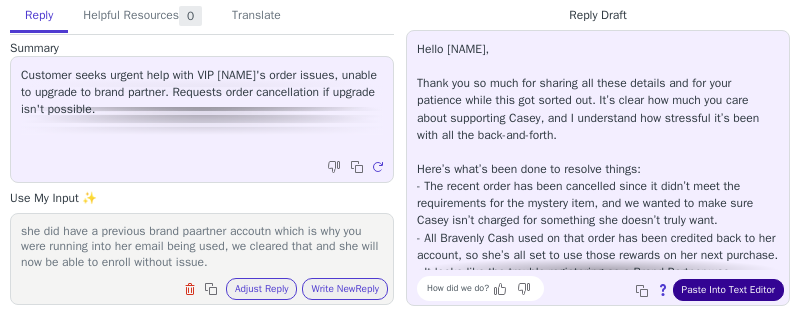click on "Paste Into Text Editor" at bounding box center (728, 290) 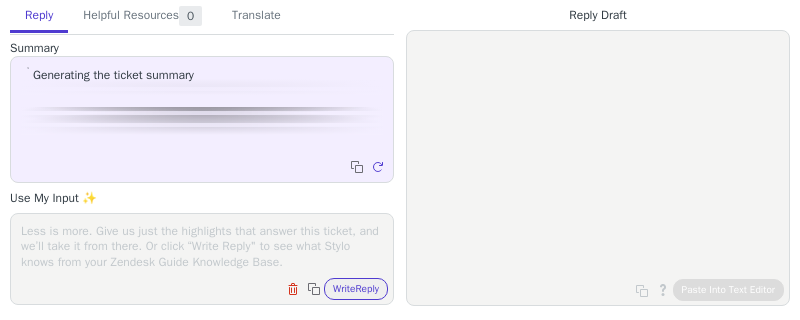 scroll, scrollTop: 0, scrollLeft: 0, axis: both 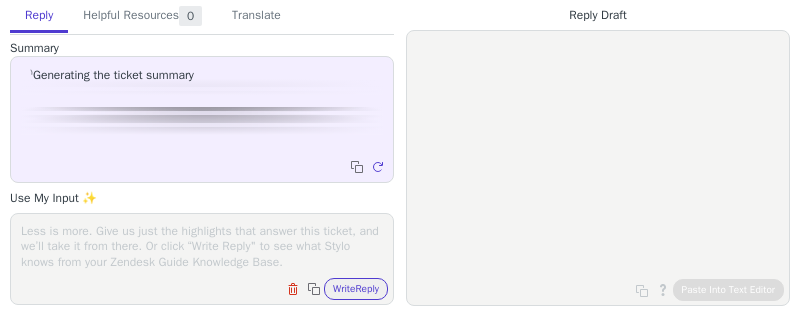 click at bounding box center (202, 246) 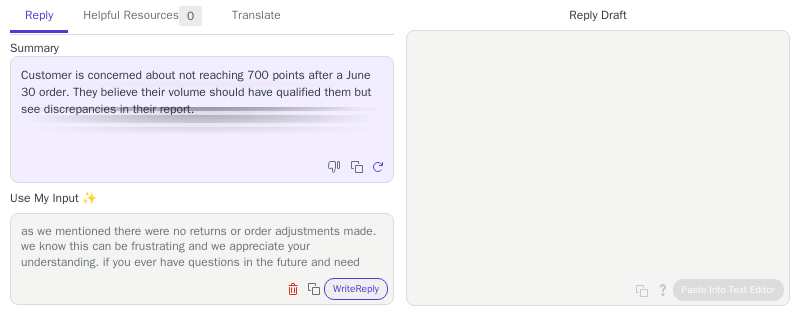 scroll, scrollTop: 16, scrollLeft: 0, axis: vertical 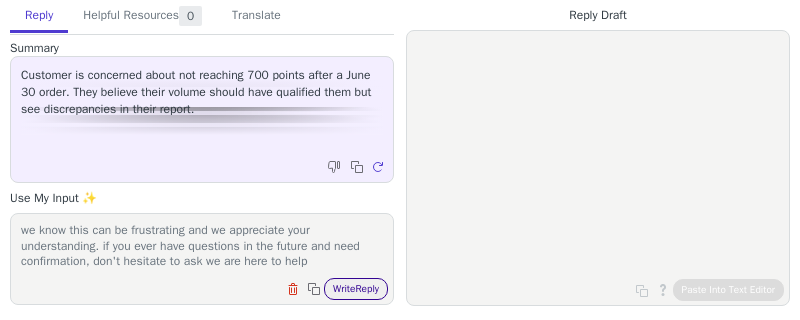 type on "as we mentioned there were no returns or order adjustments made. we know this can be frustrating and we appreciate your understanding. if you ever have questions in the future and need confirmation, don't hesitate to ask we are here to help" 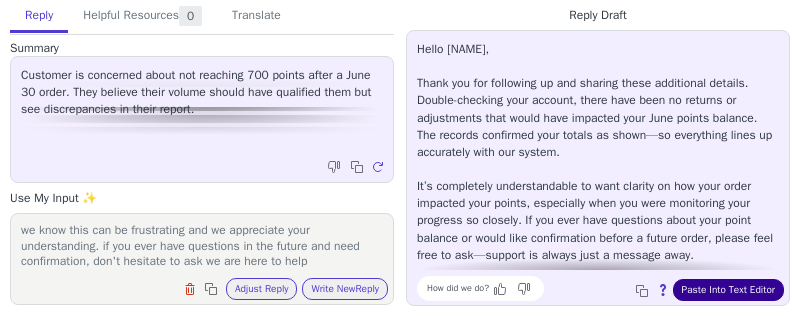 click on "Paste Into Text Editor" at bounding box center [728, 290] 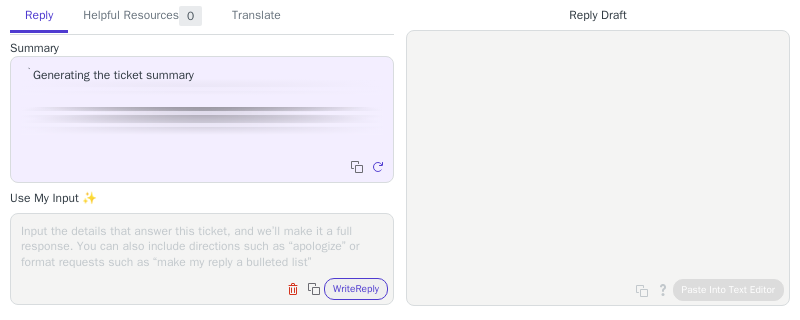 scroll, scrollTop: 0, scrollLeft: 0, axis: both 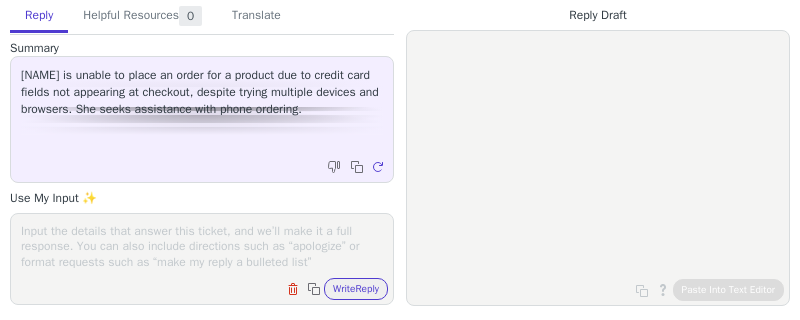 click at bounding box center [202, 246] 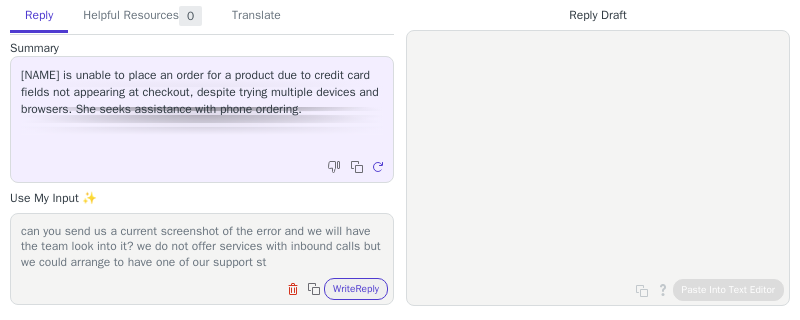 scroll, scrollTop: 16, scrollLeft: 0, axis: vertical 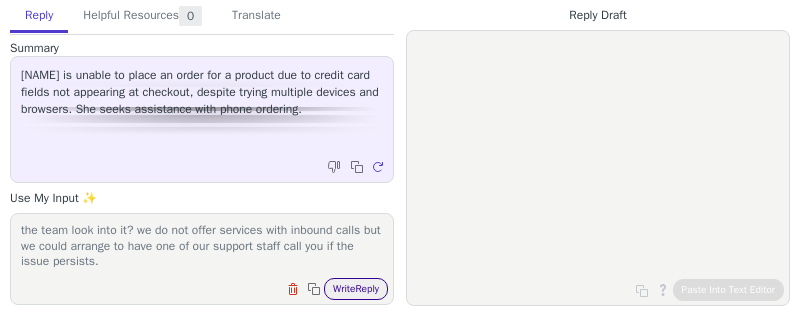 type on "can you send us a current screenshot of the error and we will have the team look into it? we do not offer services with inbound calls but we could arrange to have one of our support staff call you if the issue persists." 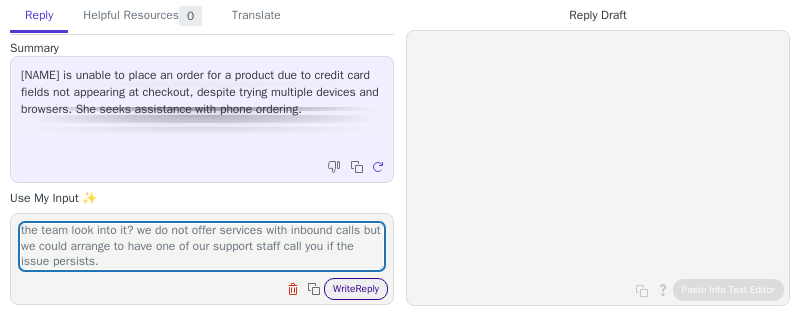 click on "Write  Reply" at bounding box center [356, 289] 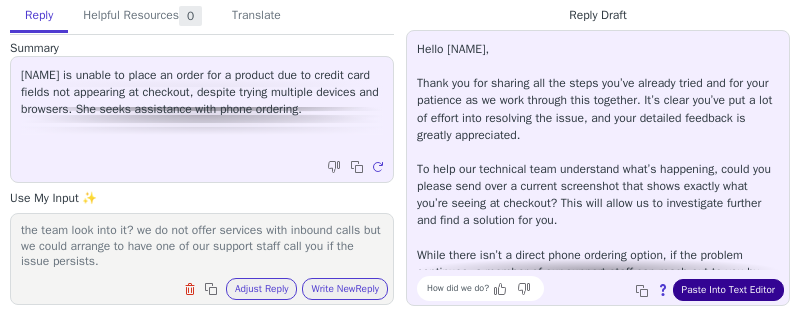click on "Paste Into Text Editor" at bounding box center [728, 290] 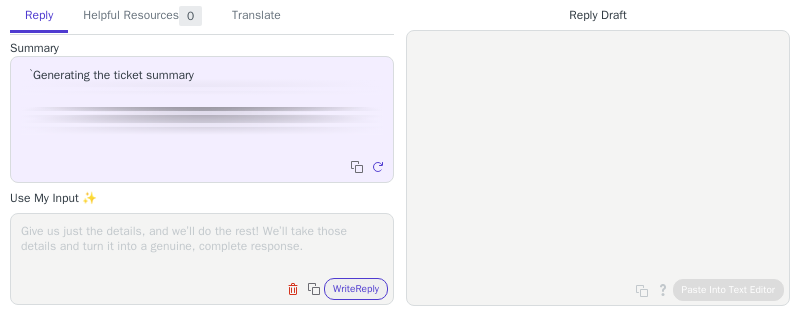scroll, scrollTop: 0, scrollLeft: 0, axis: both 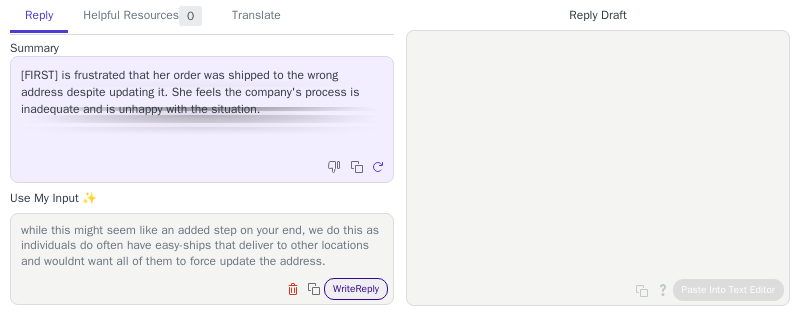 type on "we provided information on how to contact the carrier and redirect your package. we will include it again. this will allow you to have that package rerouted to you without having it go to your [RELATIONSHIP]. we are not able to do this on our end as the carrier only allows the customer to do this for security reasons.
we are also including a screenshot from your account that shows that there is helper text notifying customers that changes to their acocunt shipping need to also be updated to their eas-ship profiles. while this might seem like an added step on your end, we do this as individuals do often have easy-ships that deliver to other locations and wouldnt want all of them to force update the address." 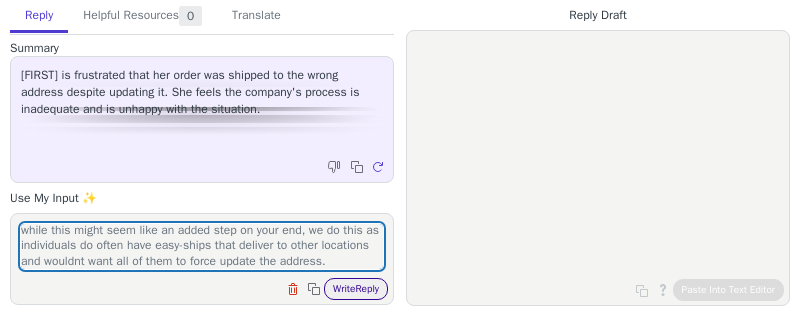 click on "Write  Reply" at bounding box center (356, 289) 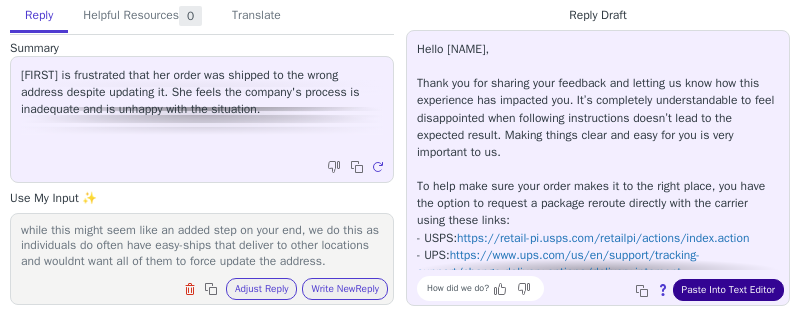 click on "Paste Into Text Editor" at bounding box center (728, 290) 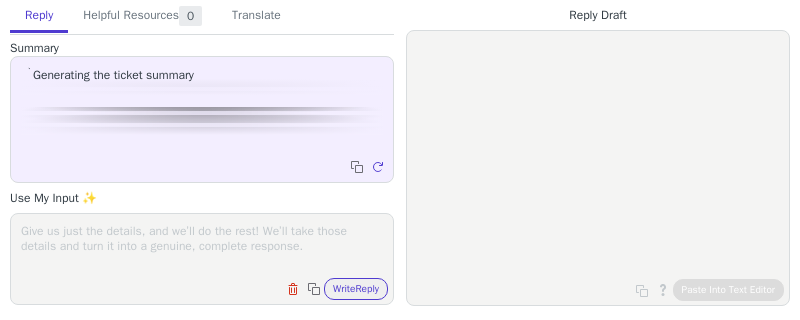 scroll, scrollTop: 0, scrollLeft: 0, axis: both 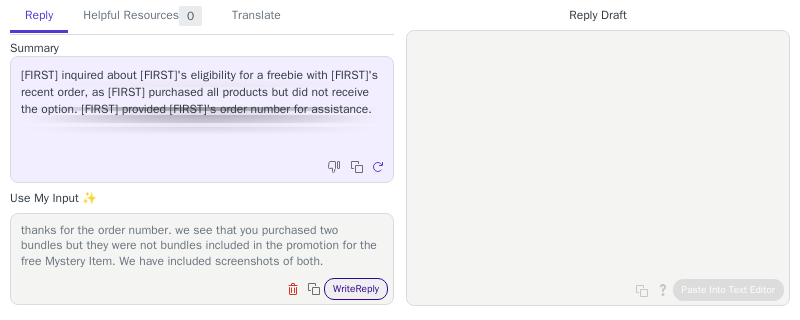 type on "thanks for the order number. we see that you purchased two bundles but they were not bundles included in the promotion for the free Mystery Item. We have included screenshots of both." 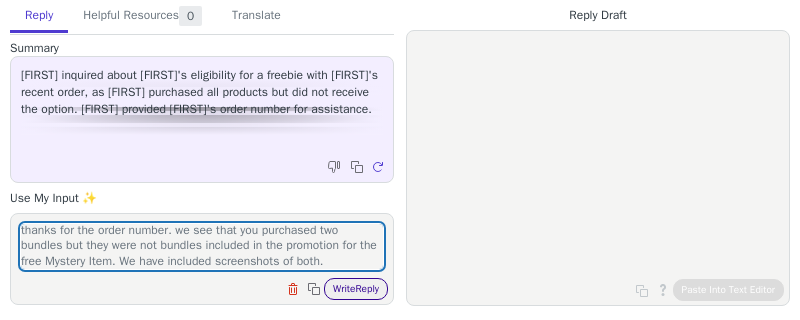 click on "Write  Reply" at bounding box center (356, 289) 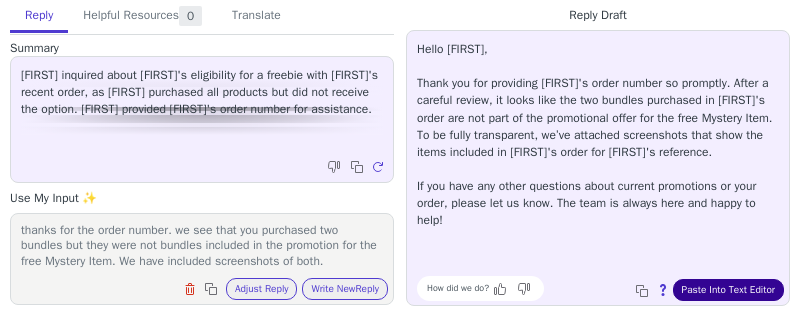 click on "Paste Into Text Editor" at bounding box center (728, 290) 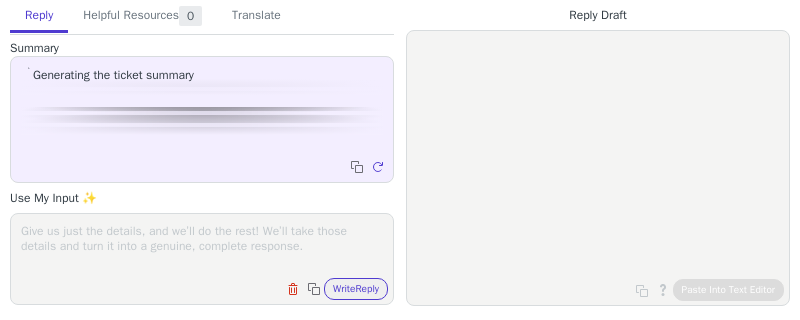 scroll, scrollTop: 0, scrollLeft: 0, axis: both 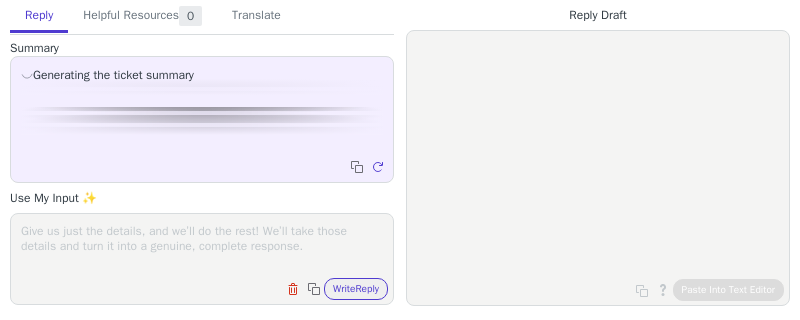 click on "Clear field Copy to clipboard Write  Reply" at bounding box center [202, 259] 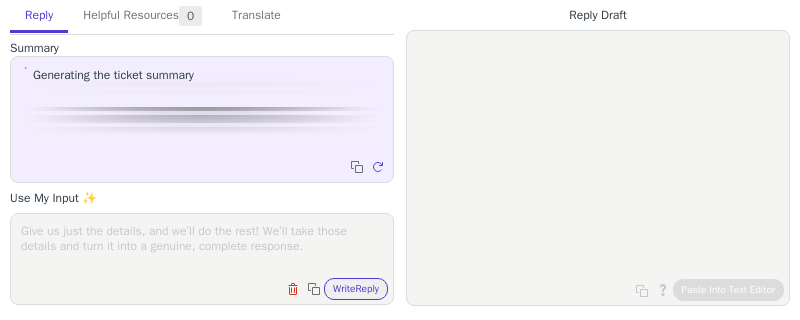 click at bounding box center [202, 246] 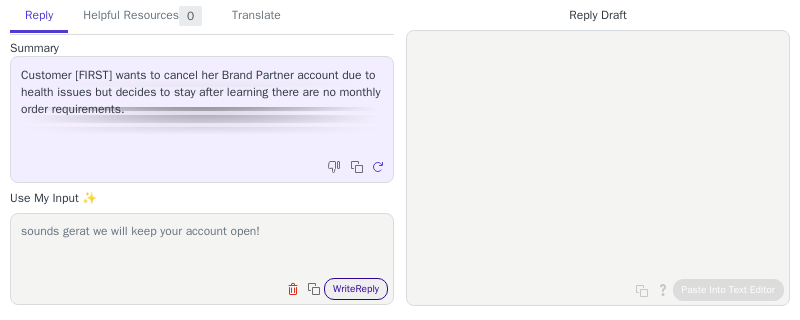 type on "sounds gerat we will keep your account open!" 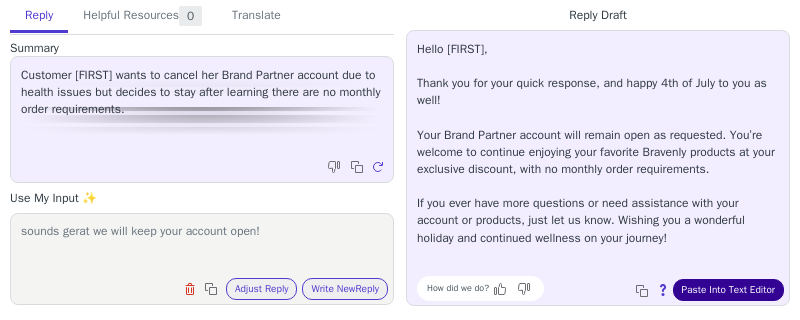 click on "Paste Into Text Editor" at bounding box center (728, 290) 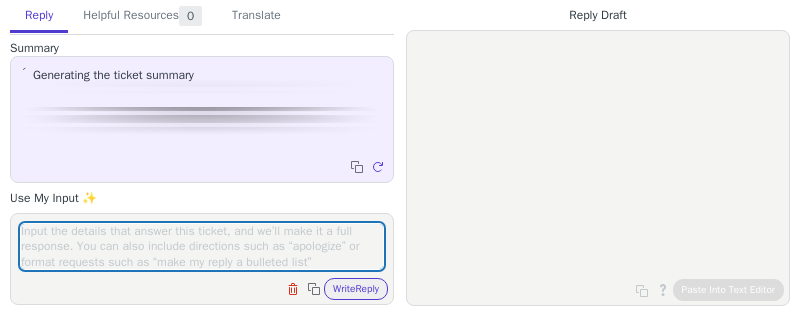 scroll, scrollTop: 0, scrollLeft: 0, axis: both 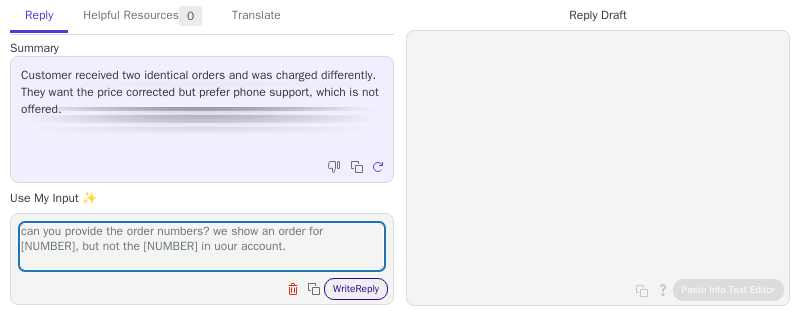 click on "Write  Reply" at bounding box center [356, 289] 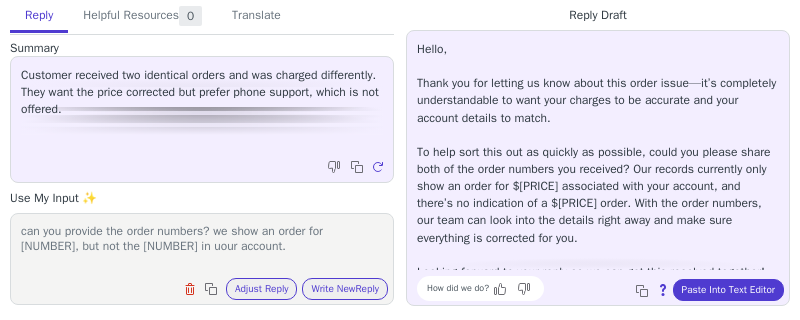 click on "can you provide the order numbers? we show an order for [NUMBER], but not the [NUMBER] in uour account." at bounding box center [202, 246] 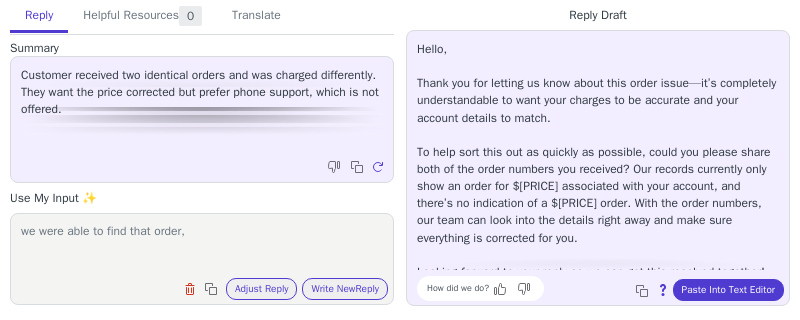 paste on "[ORDER_NUMBER]" 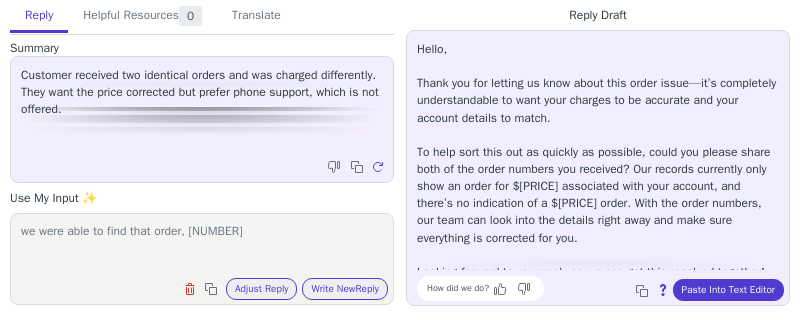 click on "we were able to find that order, [NUMBER]" at bounding box center (202, 246) 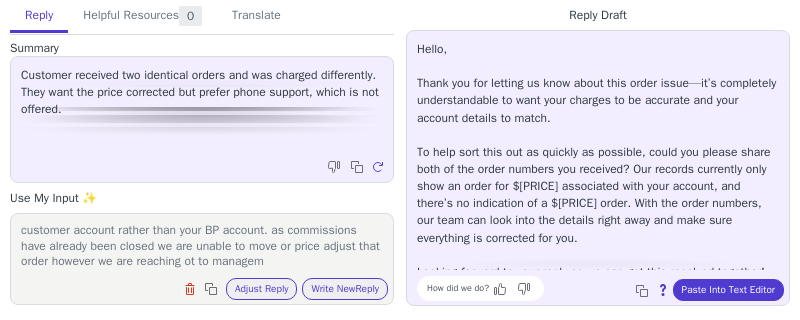 scroll, scrollTop: 31, scrollLeft: 0, axis: vertical 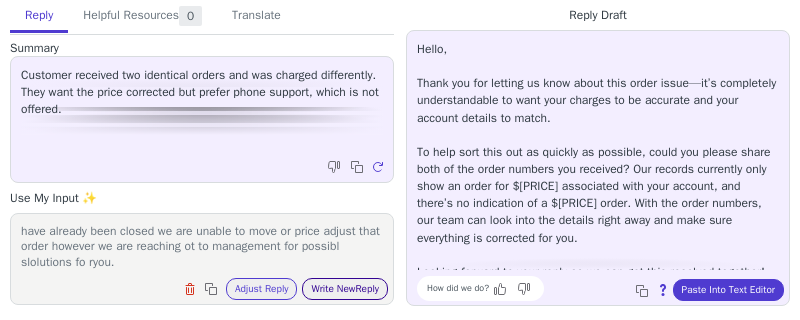 type on "we were able to find that order, [NUMBER] and it was palced in your customer account rather than your BP account. as commissions have already been closed we are unable to move or price adjust that order however we are reaching ot to management for possibl slolutions fo ryou." 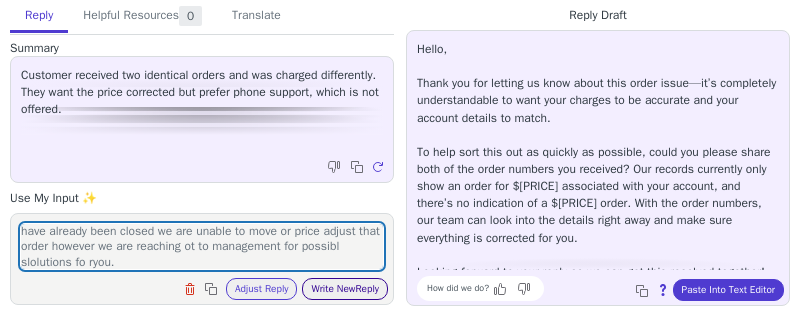 click on "Write New  Reply" at bounding box center (345, 289) 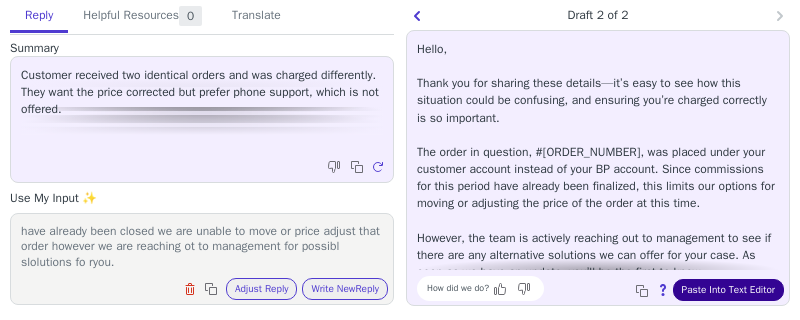 click on "Paste Into Text Editor" at bounding box center [728, 290] 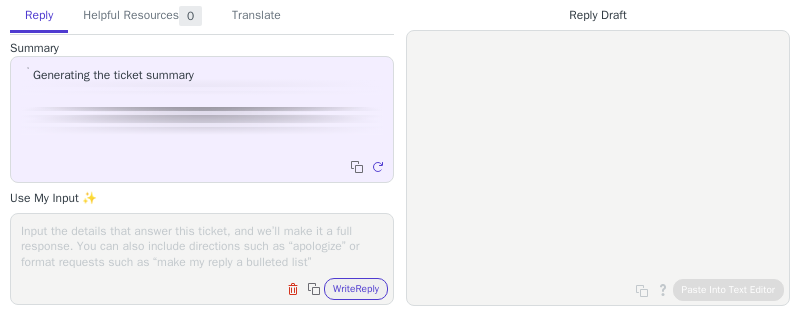 scroll, scrollTop: 0, scrollLeft: 0, axis: both 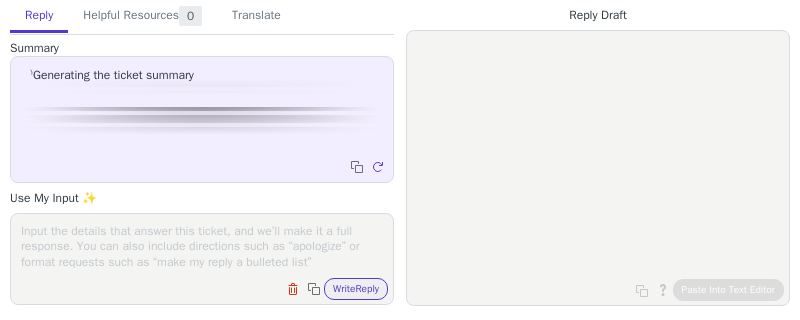 click at bounding box center [202, 246] 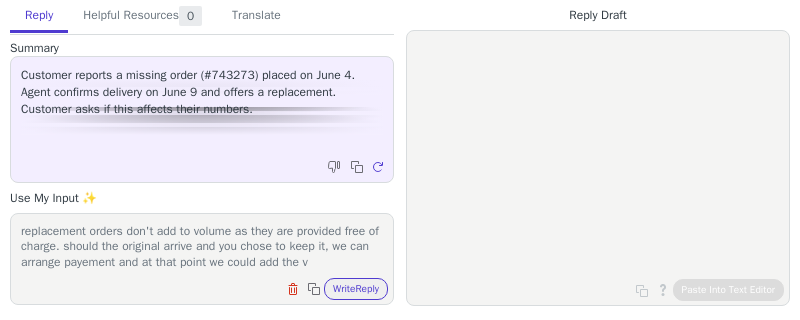 scroll, scrollTop: 16, scrollLeft: 0, axis: vertical 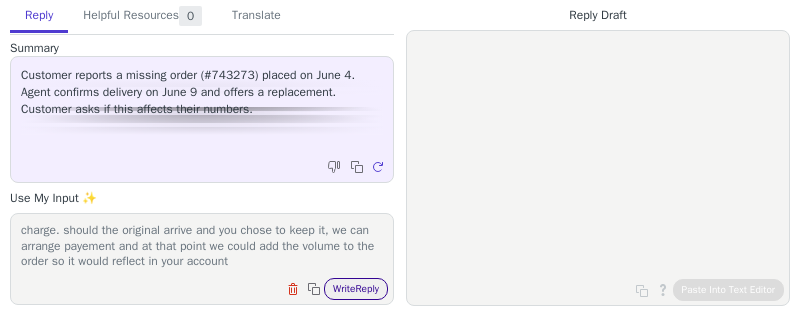 type on "replacement orders don't add to volume as they are provided free of charge. should the original arrive and you chose to keep it, we can arrange payement and at that point we could add the volume to the order so it would reflect in your account" 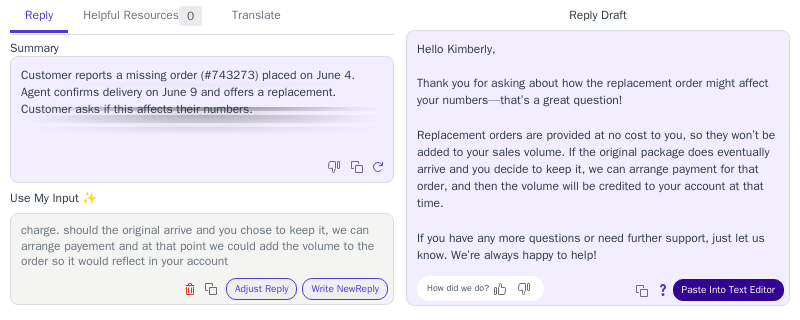 click on "Paste Into Text Editor" at bounding box center (728, 290) 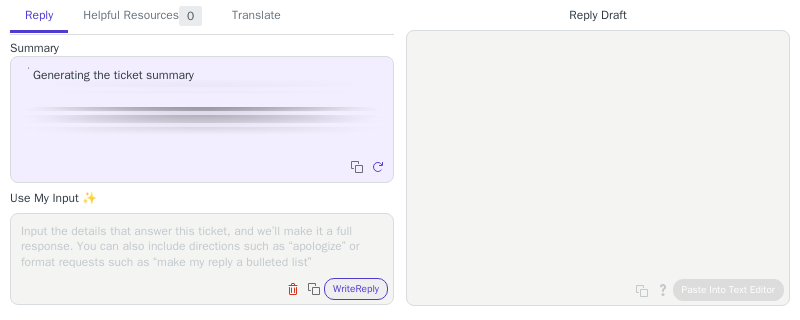 scroll, scrollTop: 0, scrollLeft: 0, axis: both 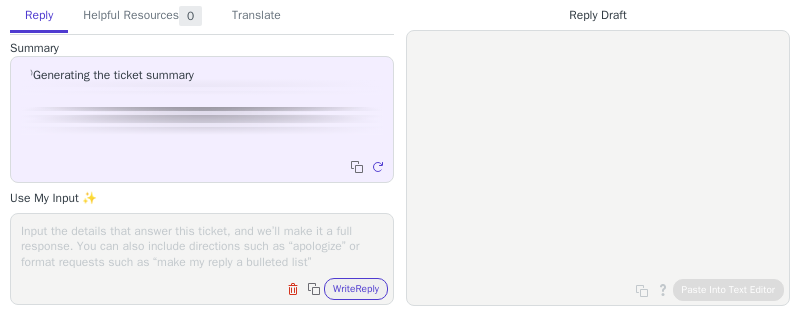 click at bounding box center (202, 246) 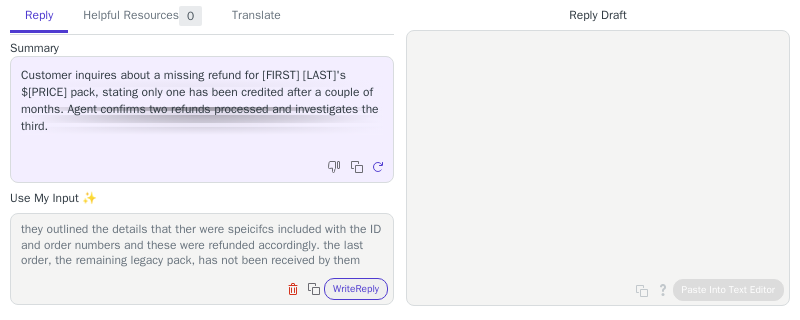 scroll, scrollTop: 0, scrollLeft: 0, axis: both 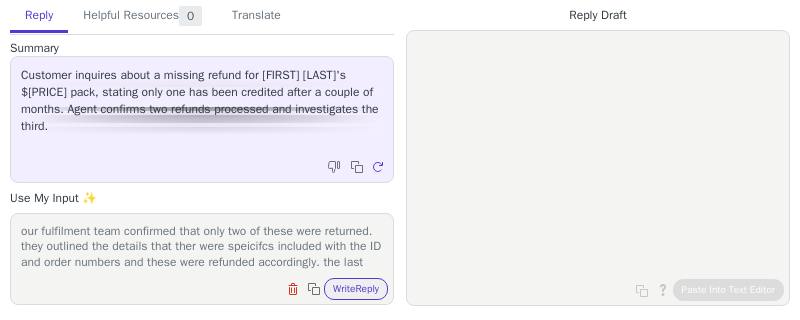 click on "our fulfilment team confirmed that only two of these were returned. they outlined the details that ther were speicifcs included with the ID and order numbers and these were refunded accordingly. the last order, the remaining legacy pack, has not been received by them" at bounding box center [202, 246] 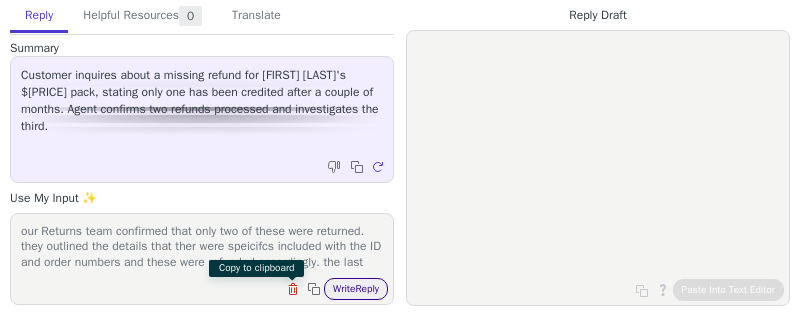 type on "our Returns team confirmed that only two of these were returned. they outlined the details that ther were speicifcs included with the ID and order numbers and these were refunded accordingly. the last order, the remaining legacy pack, has not been received by them" 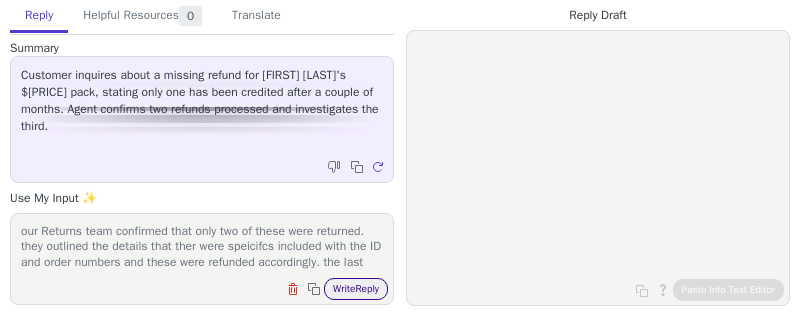 click on "Write  Reply" at bounding box center [356, 289] 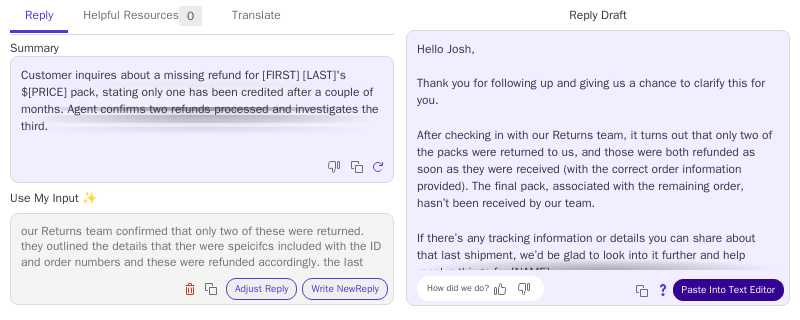 click on "Paste Into Text Editor" at bounding box center [728, 290] 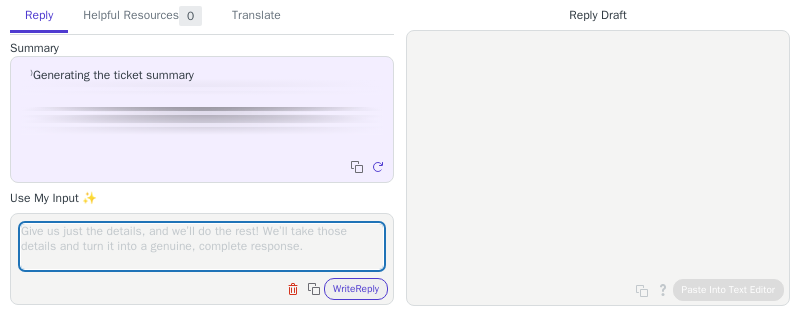scroll, scrollTop: 0, scrollLeft: 0, axis: both 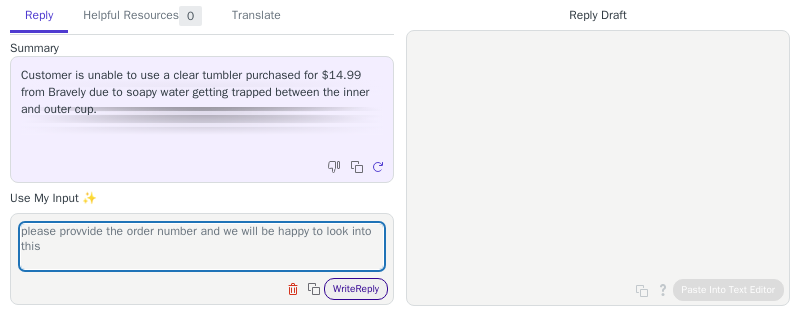 type on "please provvide the order number and we will be happy to look into this" 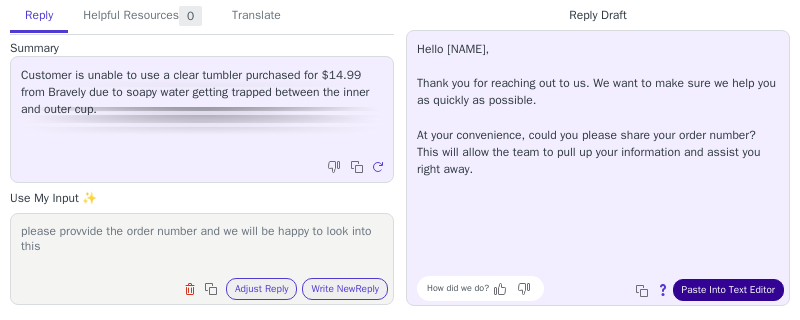 click on "Paste Into Text Editor" at bounding box center [728, 290] 